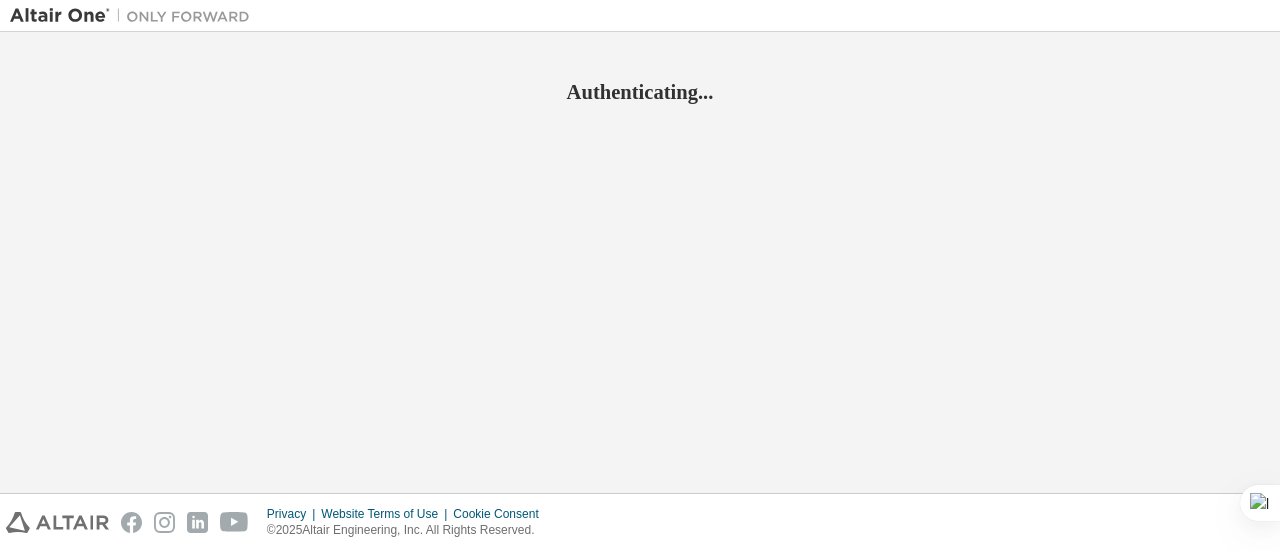 scroll, scrollTop: 0, scrollLeft: 0, axis: both 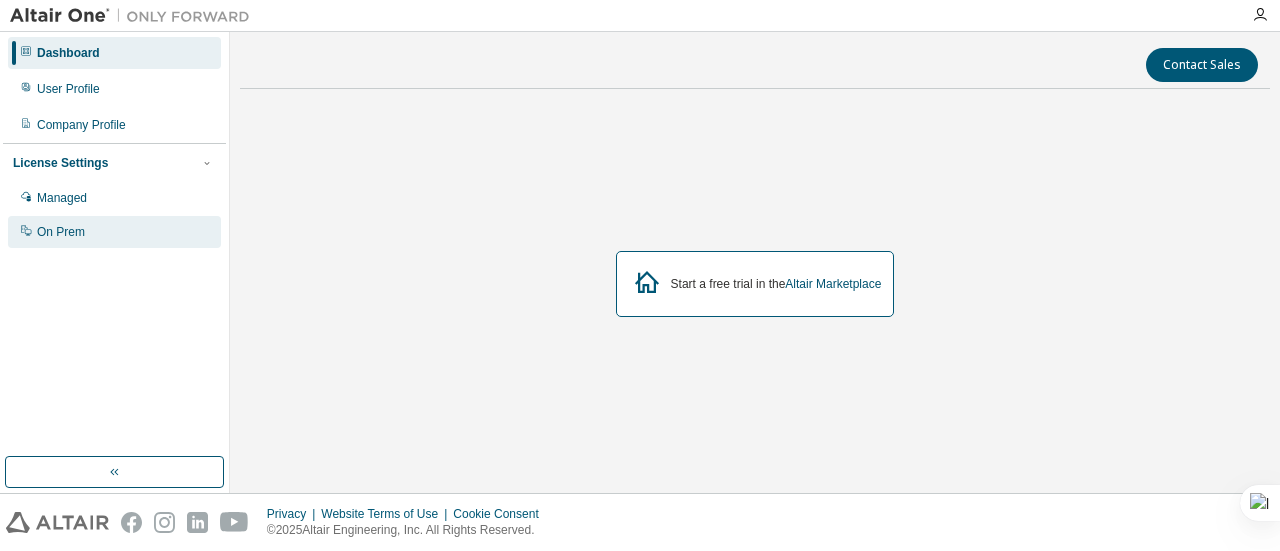 click on "On Prem" at bounding box center (114, 232) 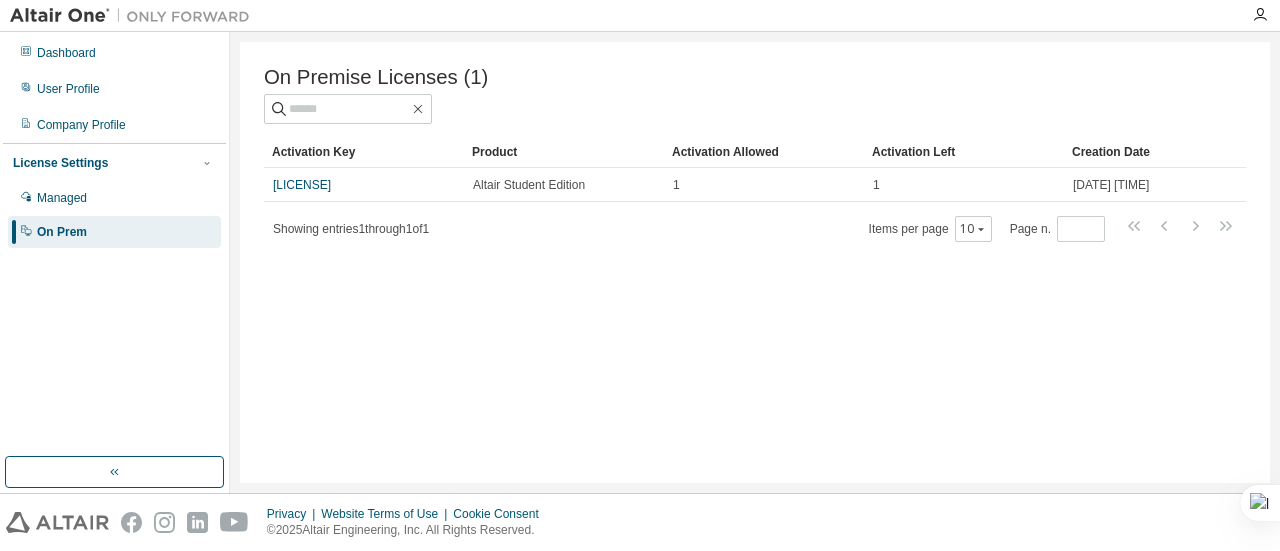 click at bounding box center [1260, 15] 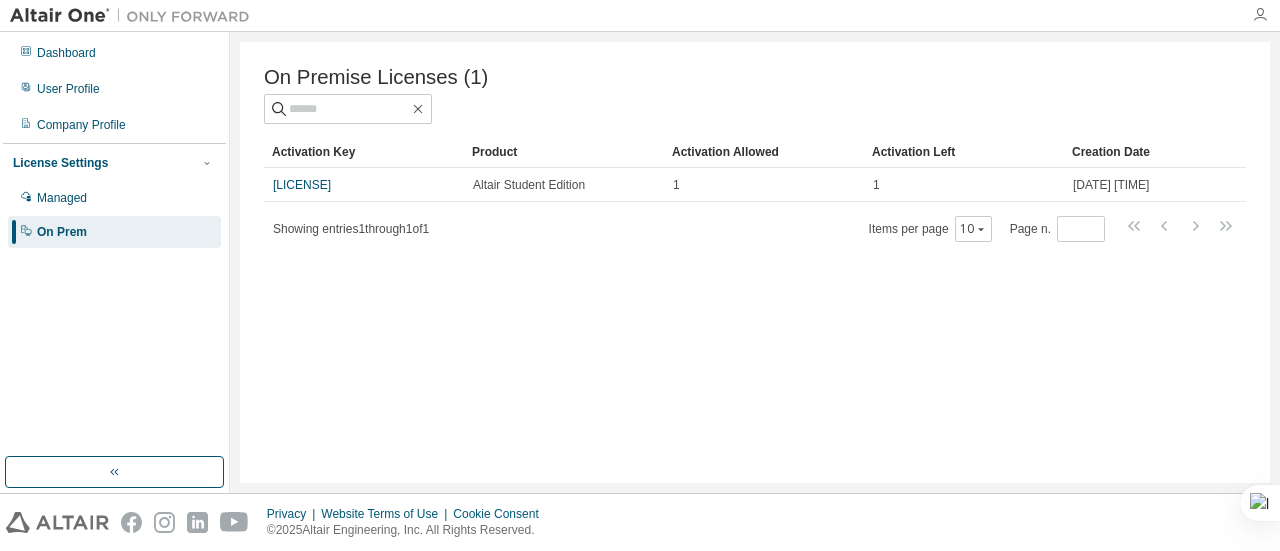 click at bounding box center (1260, 15) 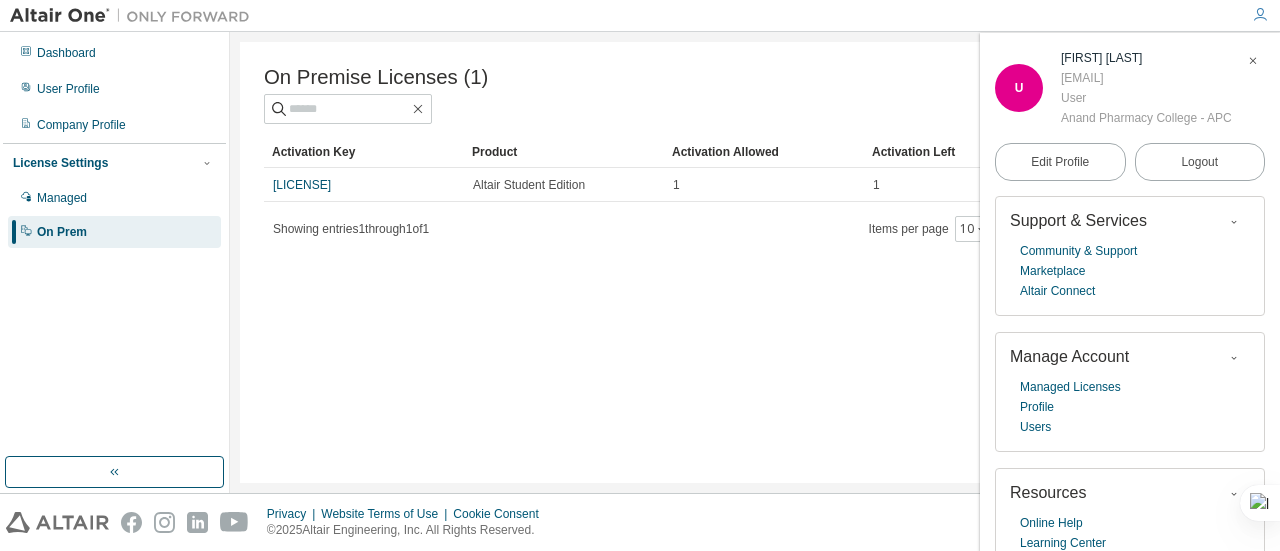 click on "[FIRST] [LAST]" at bounding box center (1146, 58) 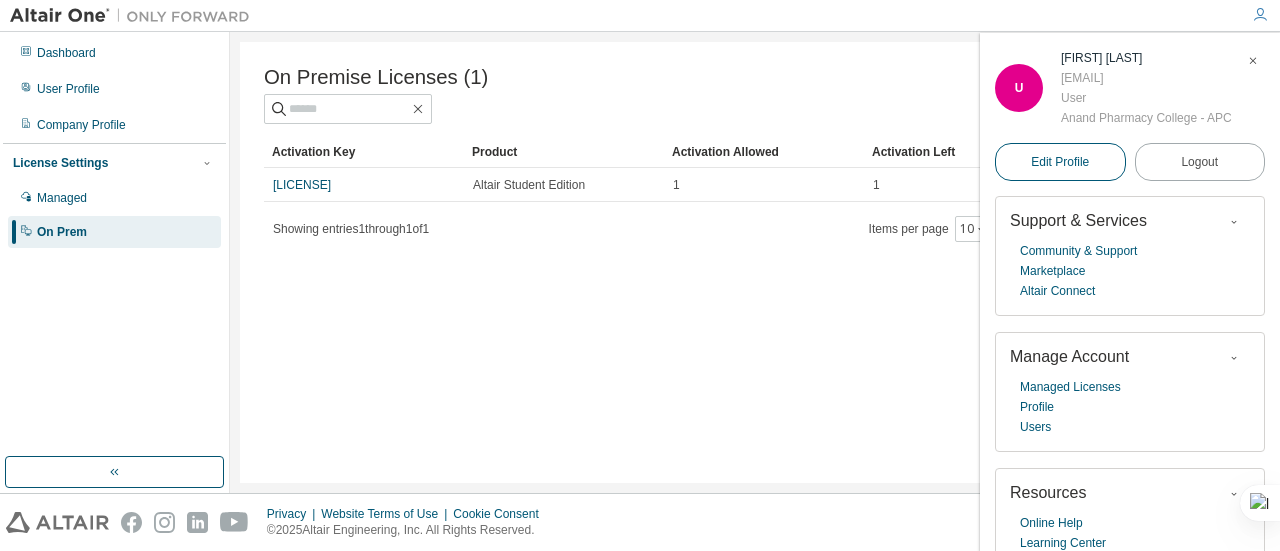 click on "Edit Profile" at bounding box center [1060, 162] 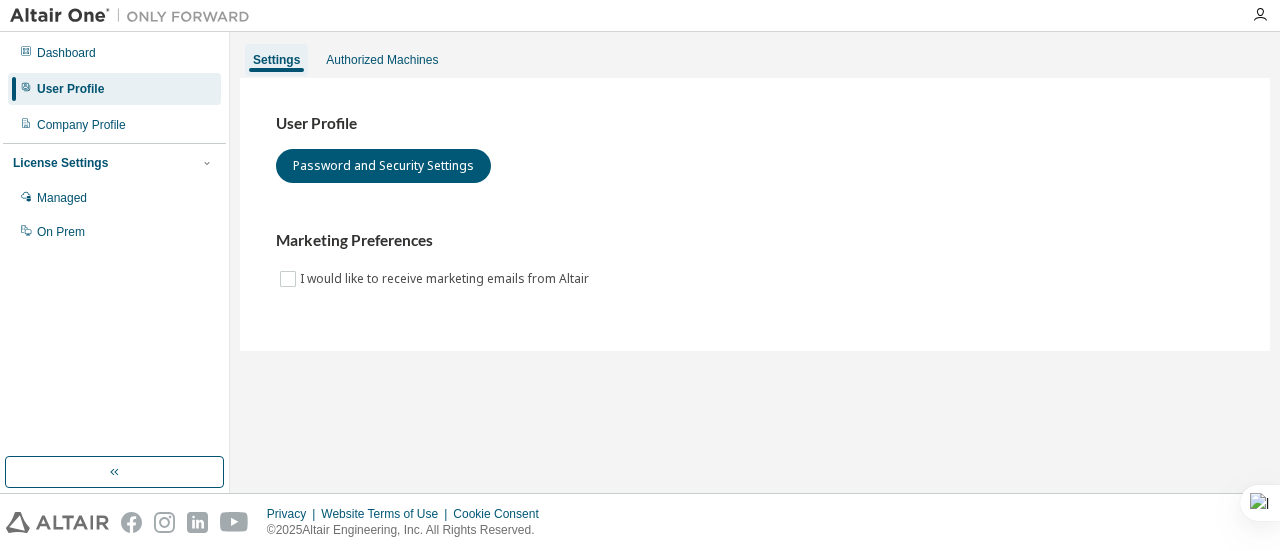 scroll, scrollTop: 0, scrollLeft: 0, axis: both 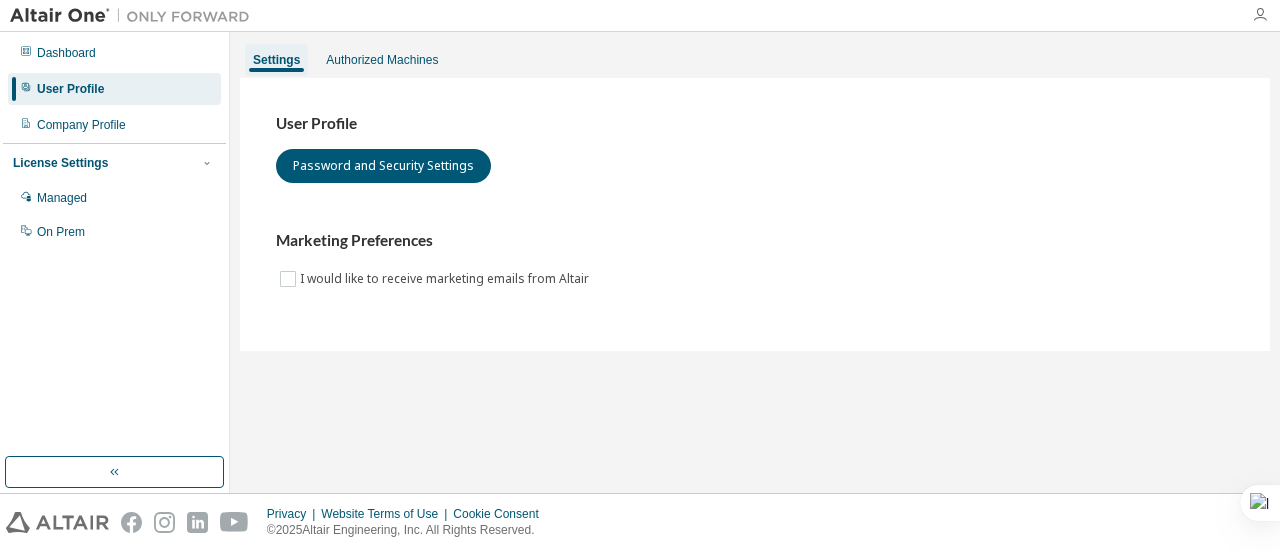 click at bounding box center (1260, 15) 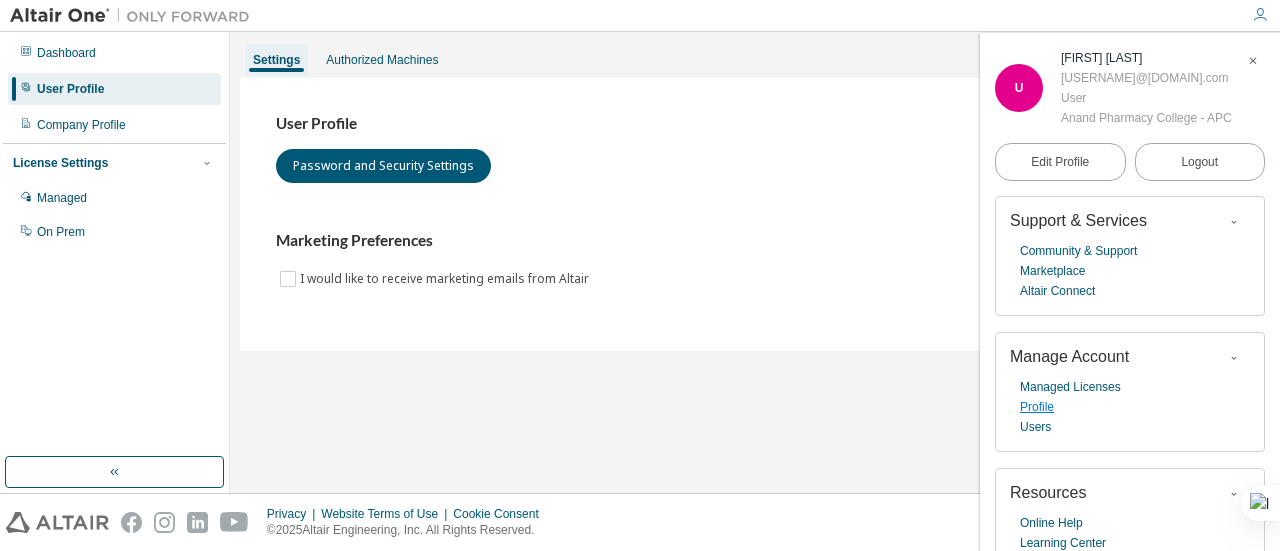click on "Profile" at bounding box center [1037, 407] 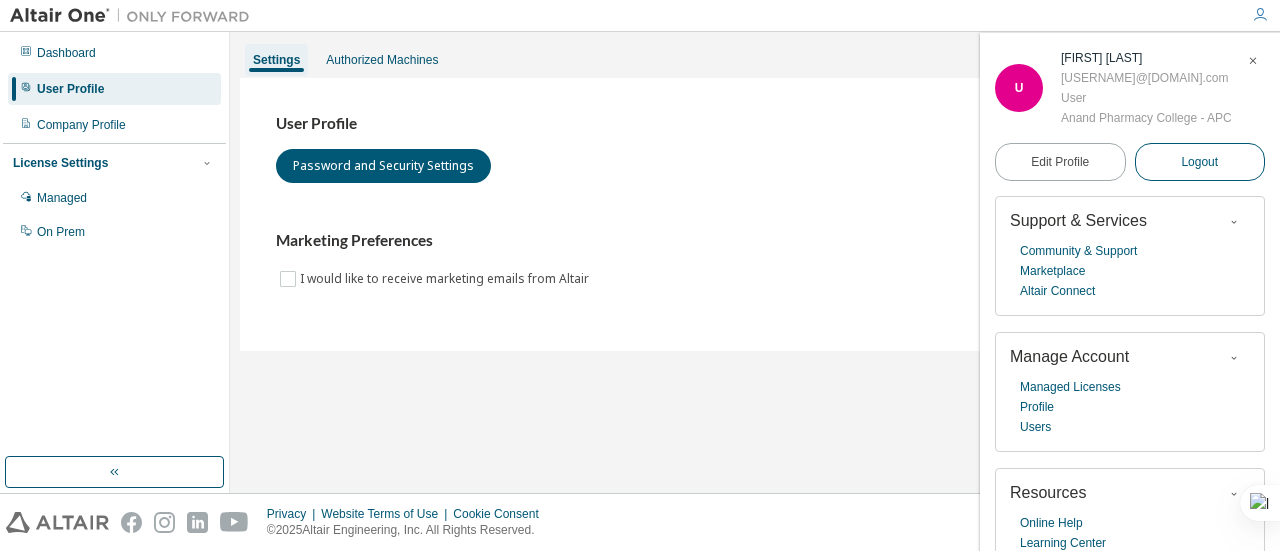 click on "Logout" at bounding box center [1200, 162] 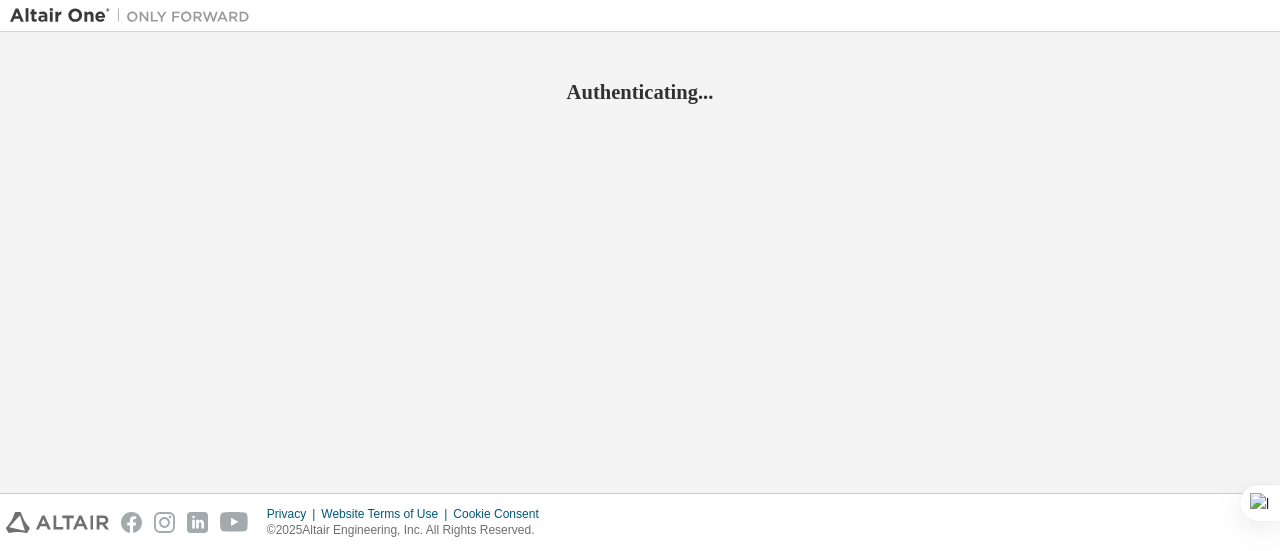 scroll, scrollTop: 0, scrollLeft: 0, axis: both 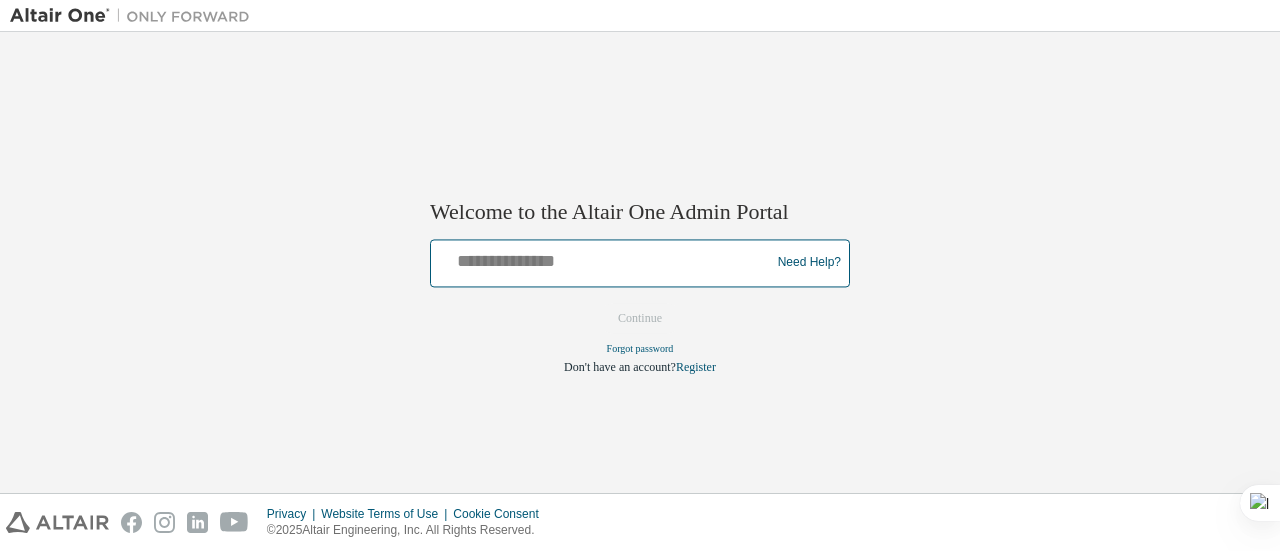 click at bounding box center (603, 258) 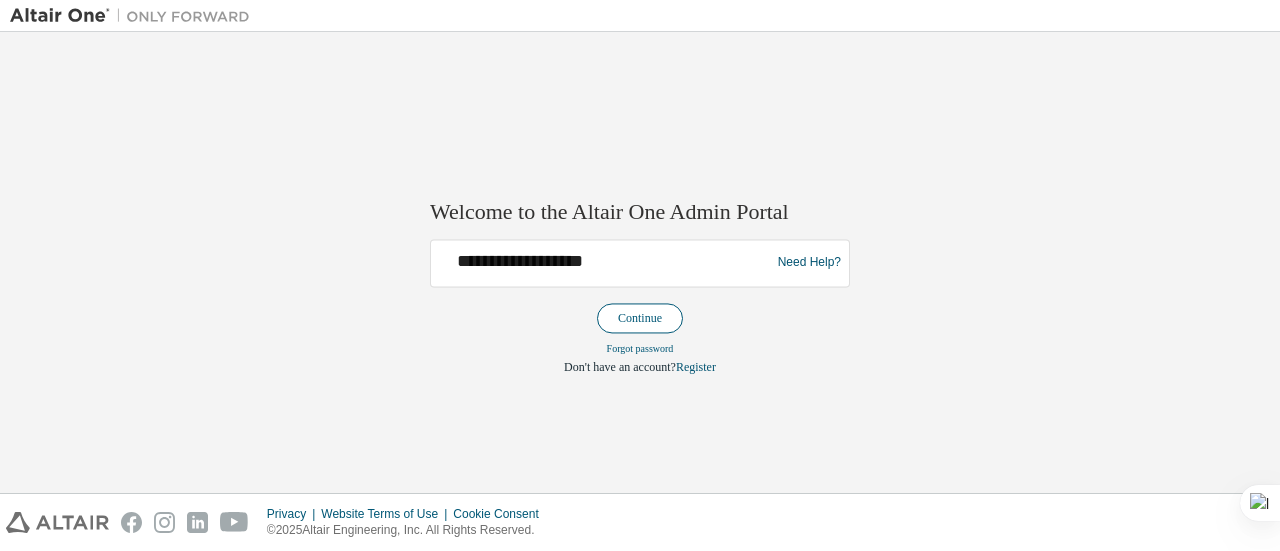 click on "Continue" at bounding box center (640, 318) 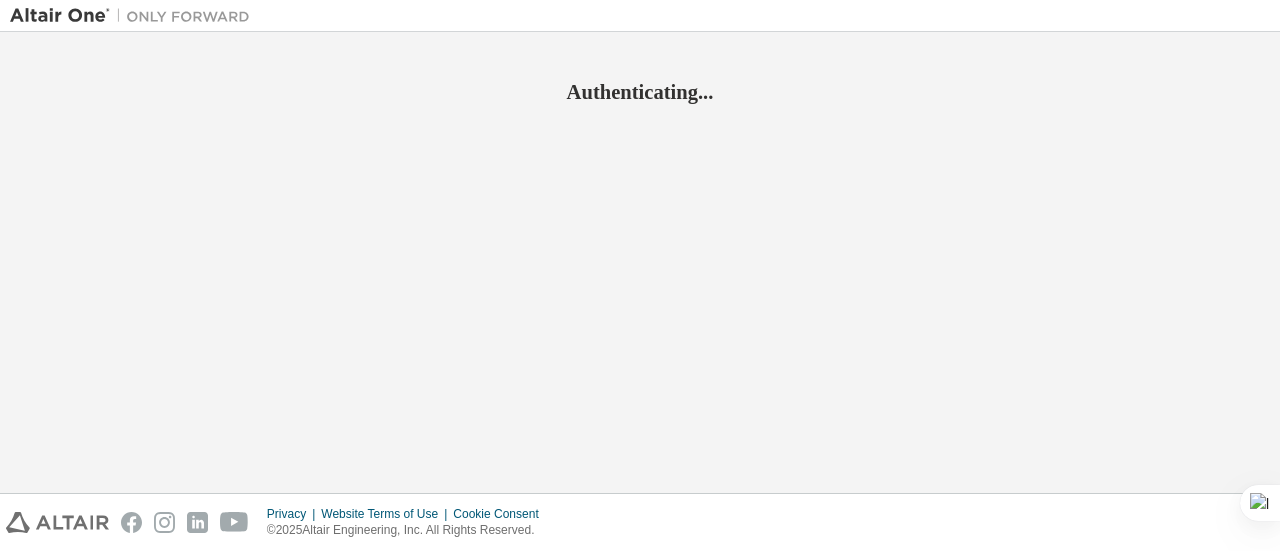 scroll, scrollTop: 0, scrollLeft: 0, axis: both 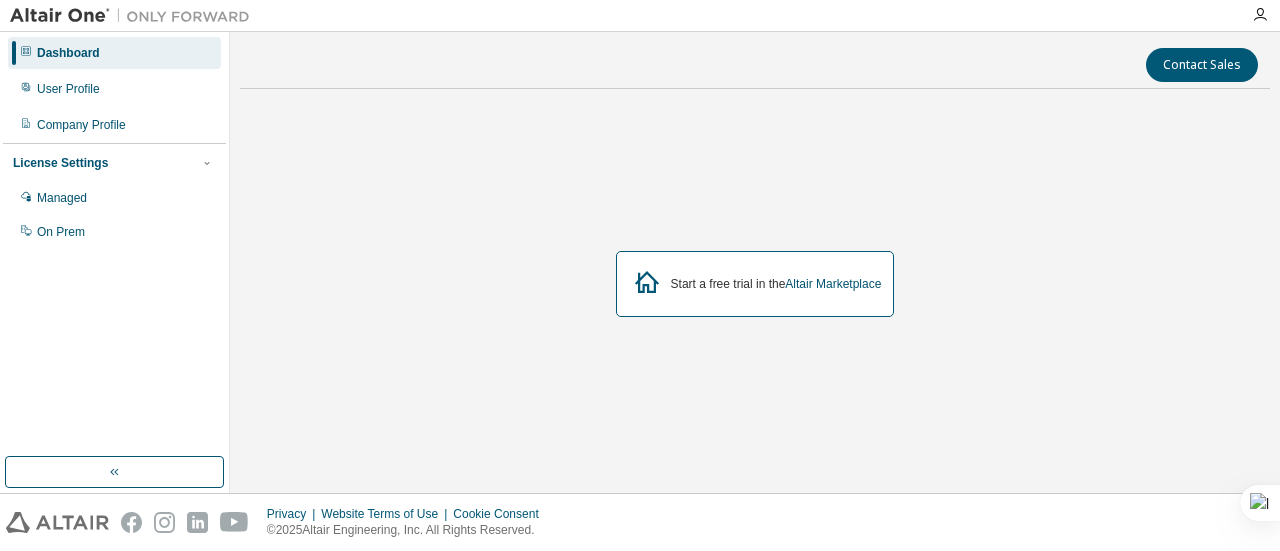 click on "Dashboard" at bounding box center (68, 53) 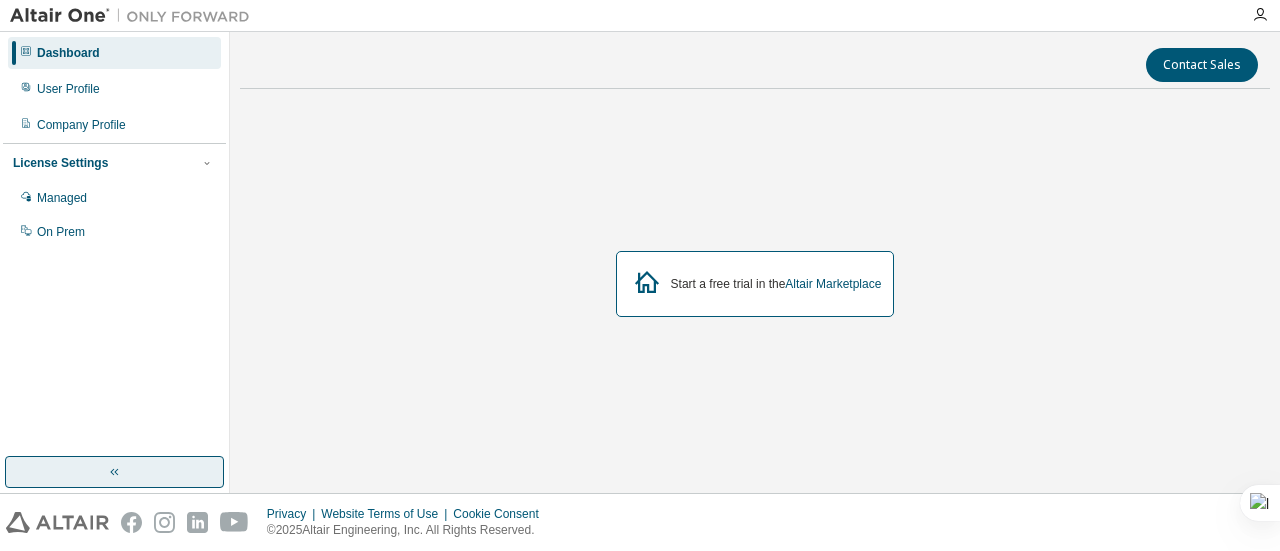 click 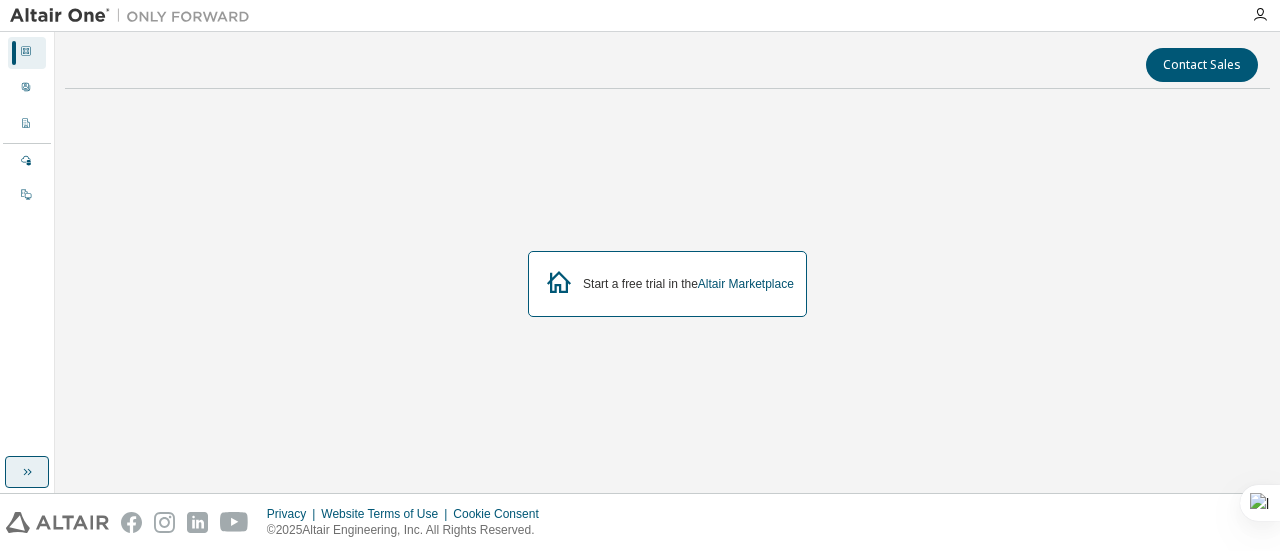 click 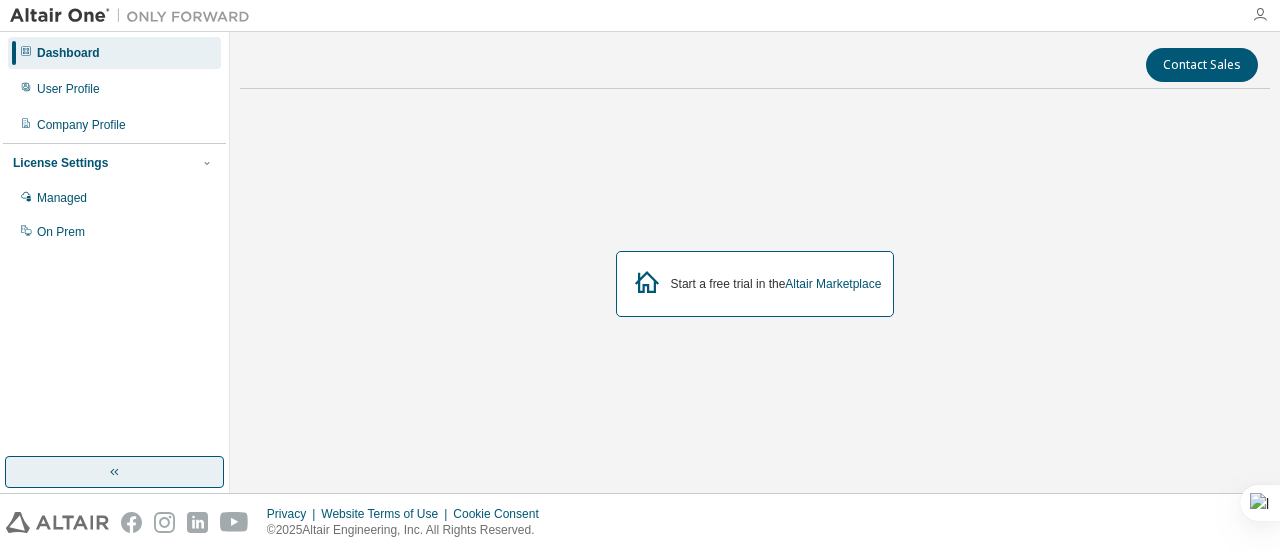 click at bounding box center (1260, 15) 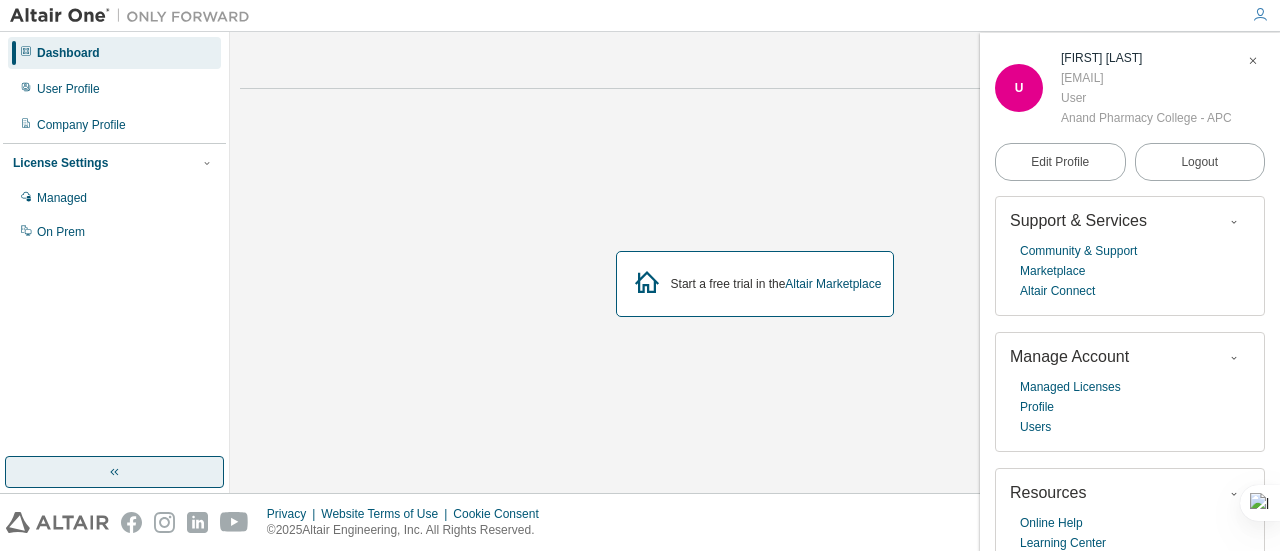 scroll, scrollTop: 74, scrollLeft: 0, axis: vertical 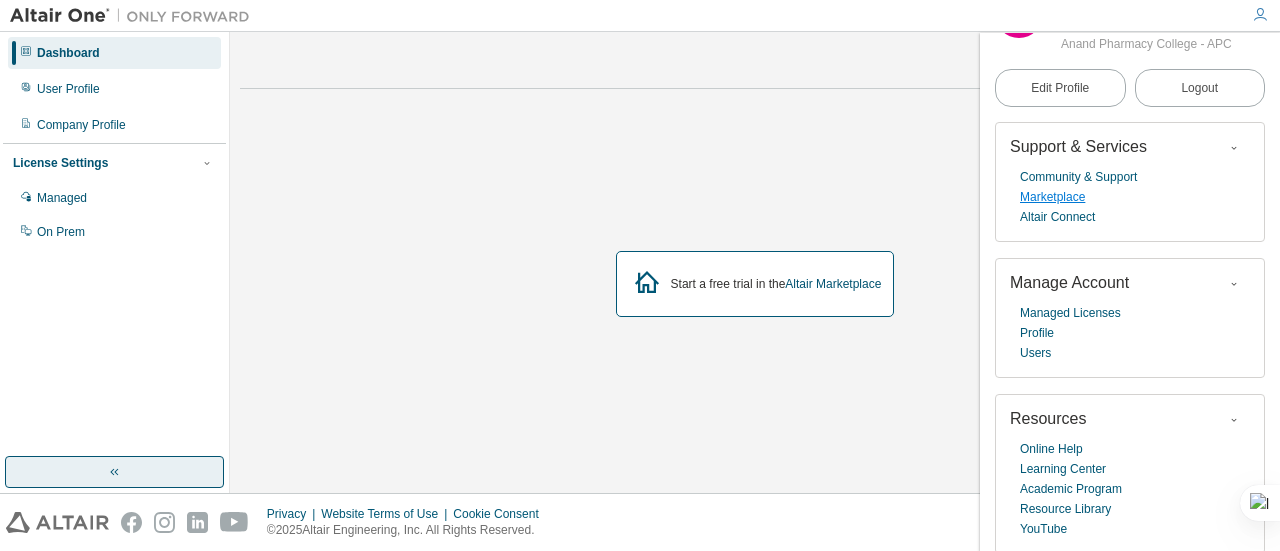 click on "Marketplace" at bounding box center (1052, 197) 